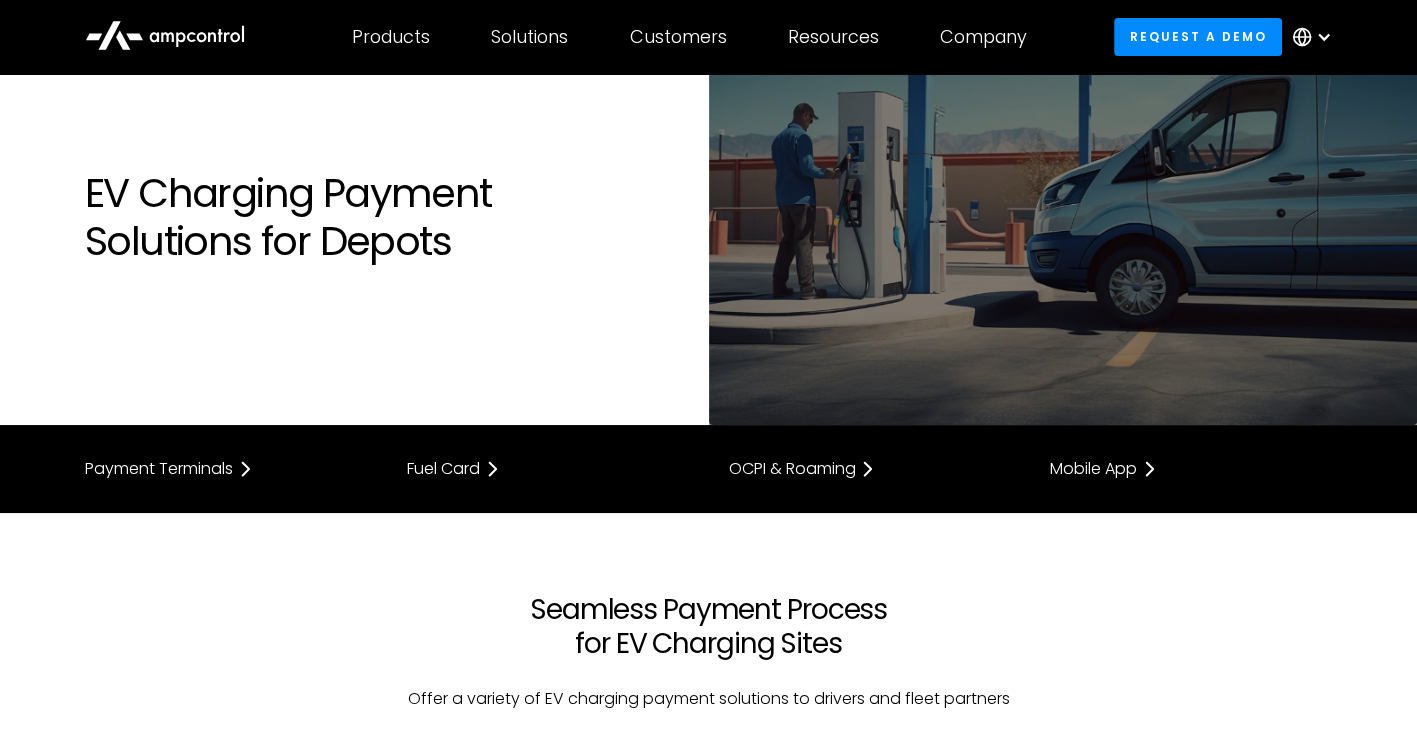 scroll, scrollTop: 0, scrollLeft: 0, axis: both 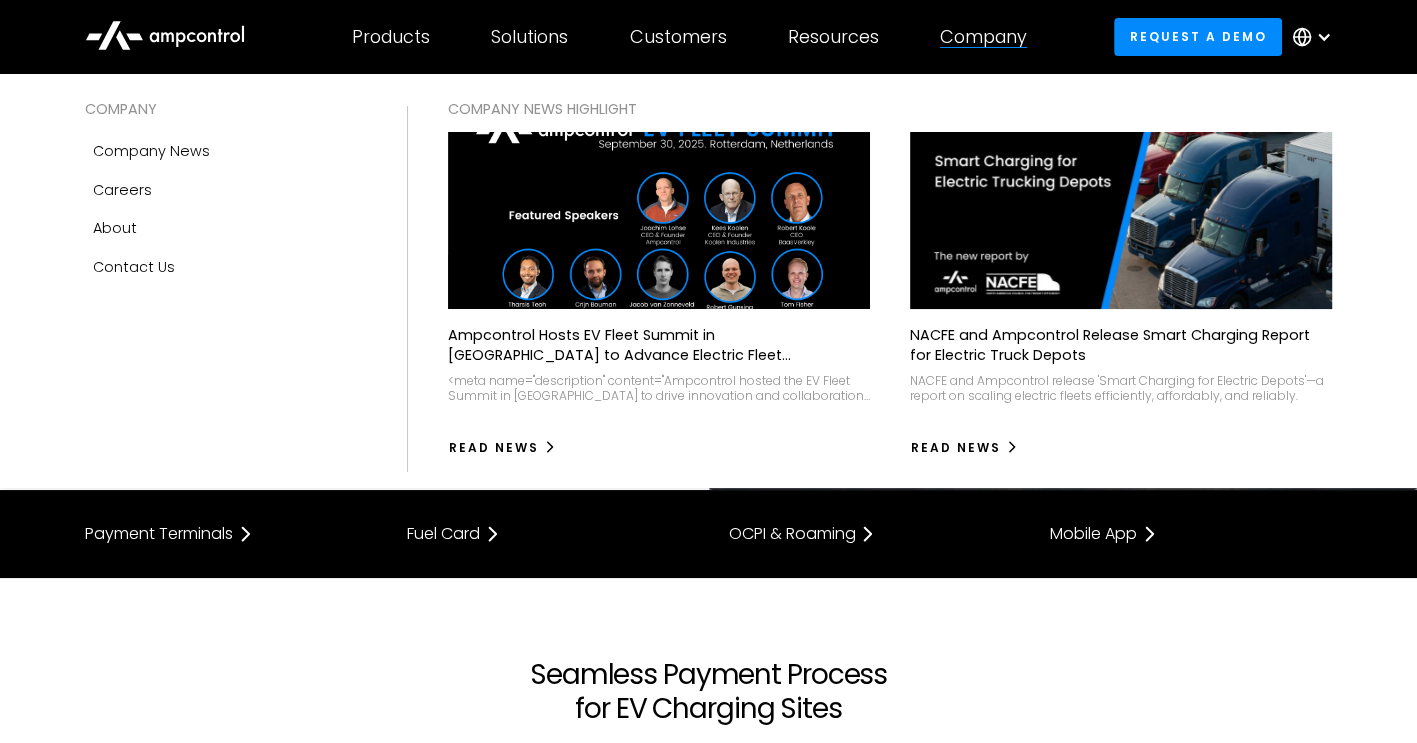 click on "Company" at bounding box center [983, 37] 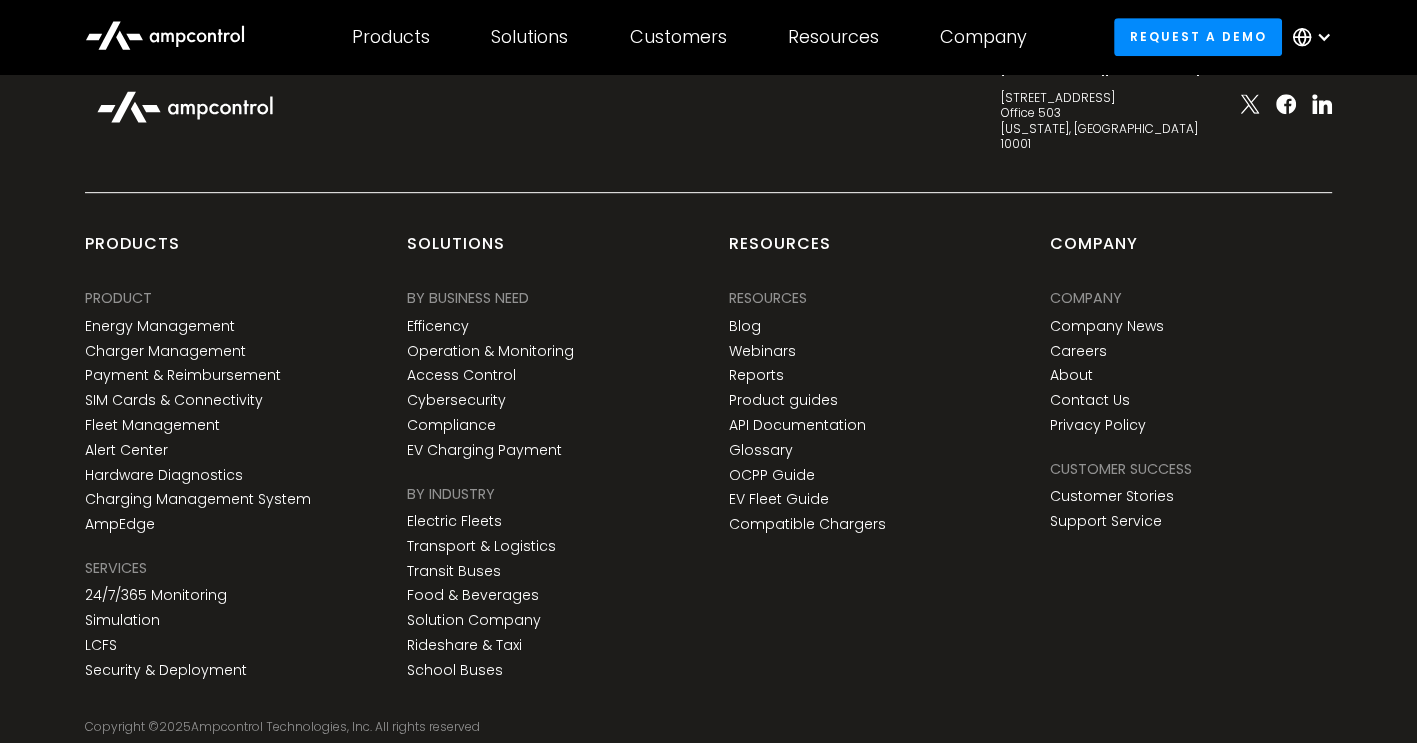 scroll, scrollTop: 8200, scrollLeft: 0, axis: vertical 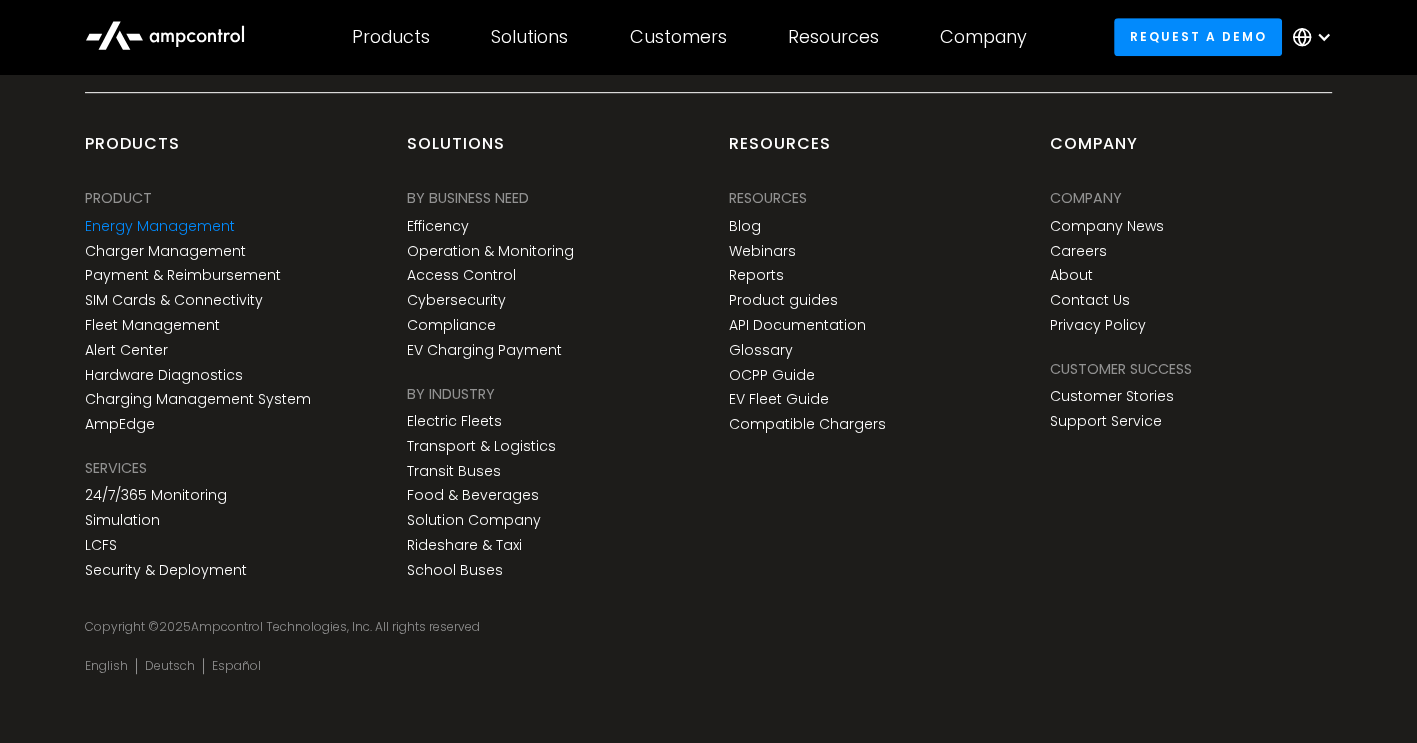 click on "Energy Management" at bounding box center [160, 226] 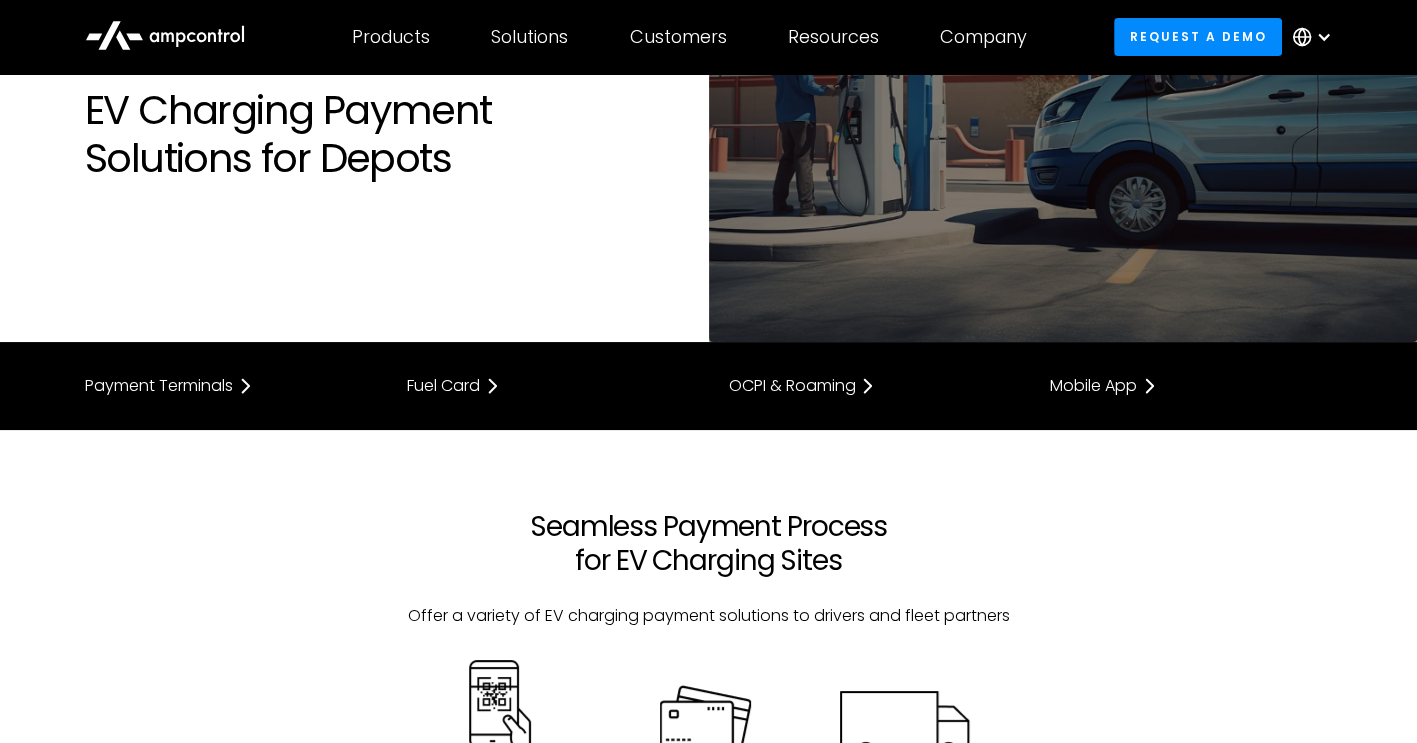 scroll, scrollTop: 0, scrollLeft: 0, axis: both 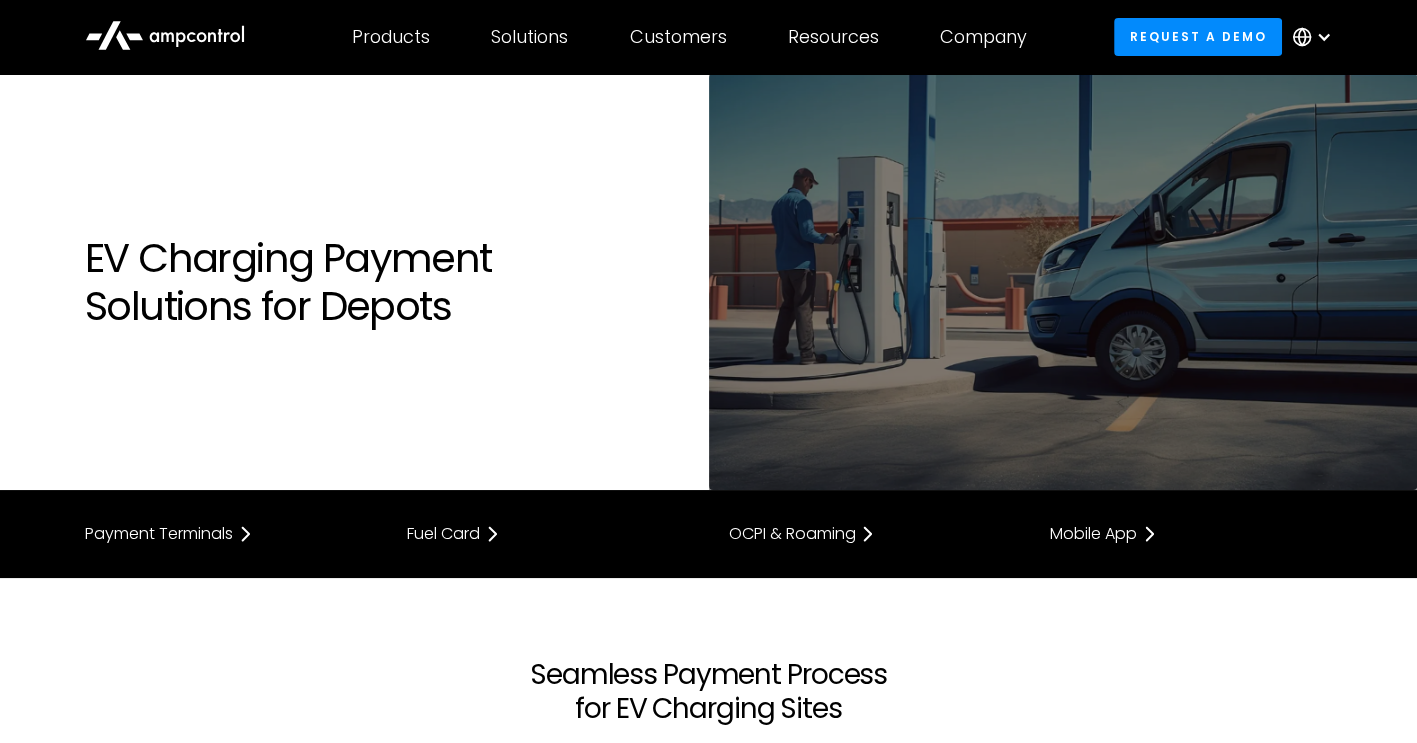 click on "EV Charging Payment Solutions for Depots" at bounding box center [386, 282] 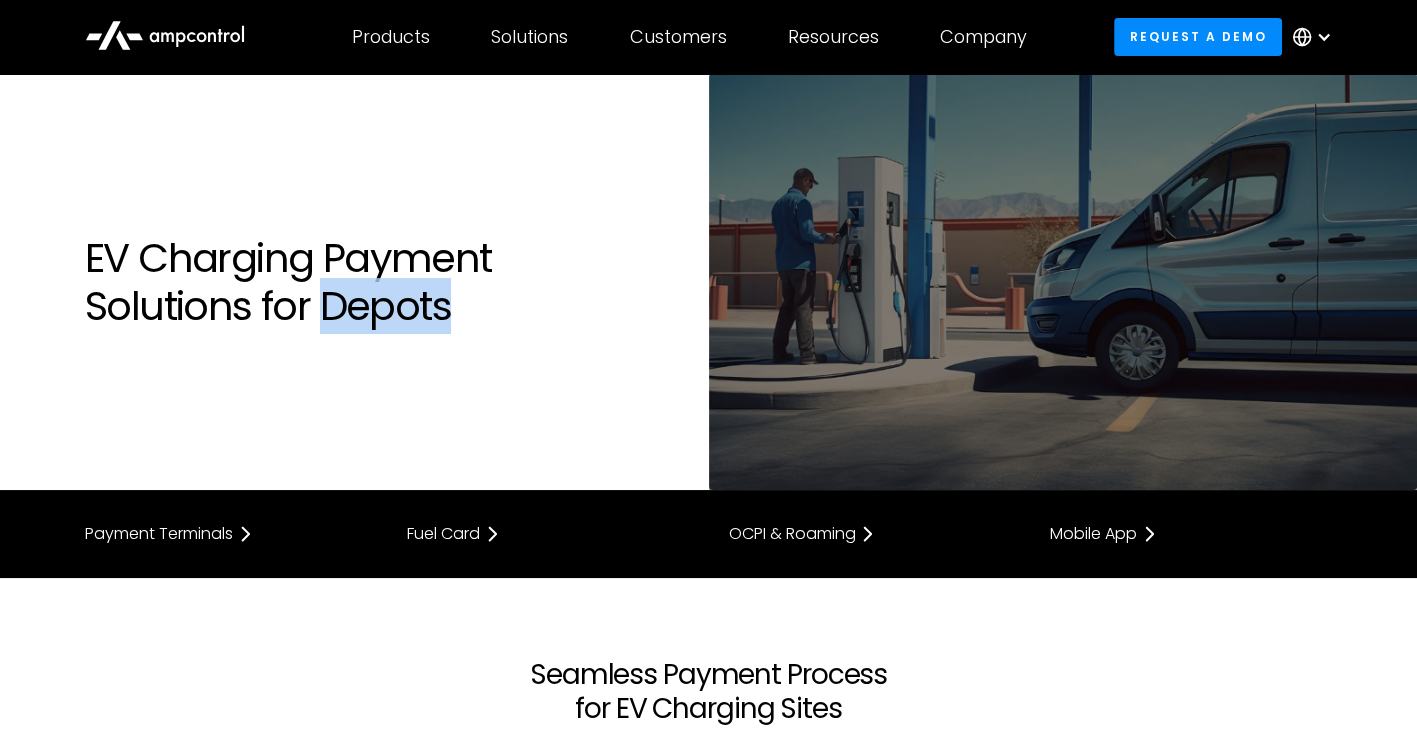 click on "EV Charging Payment Solutions for Depots" at bounding box center [386, 282] 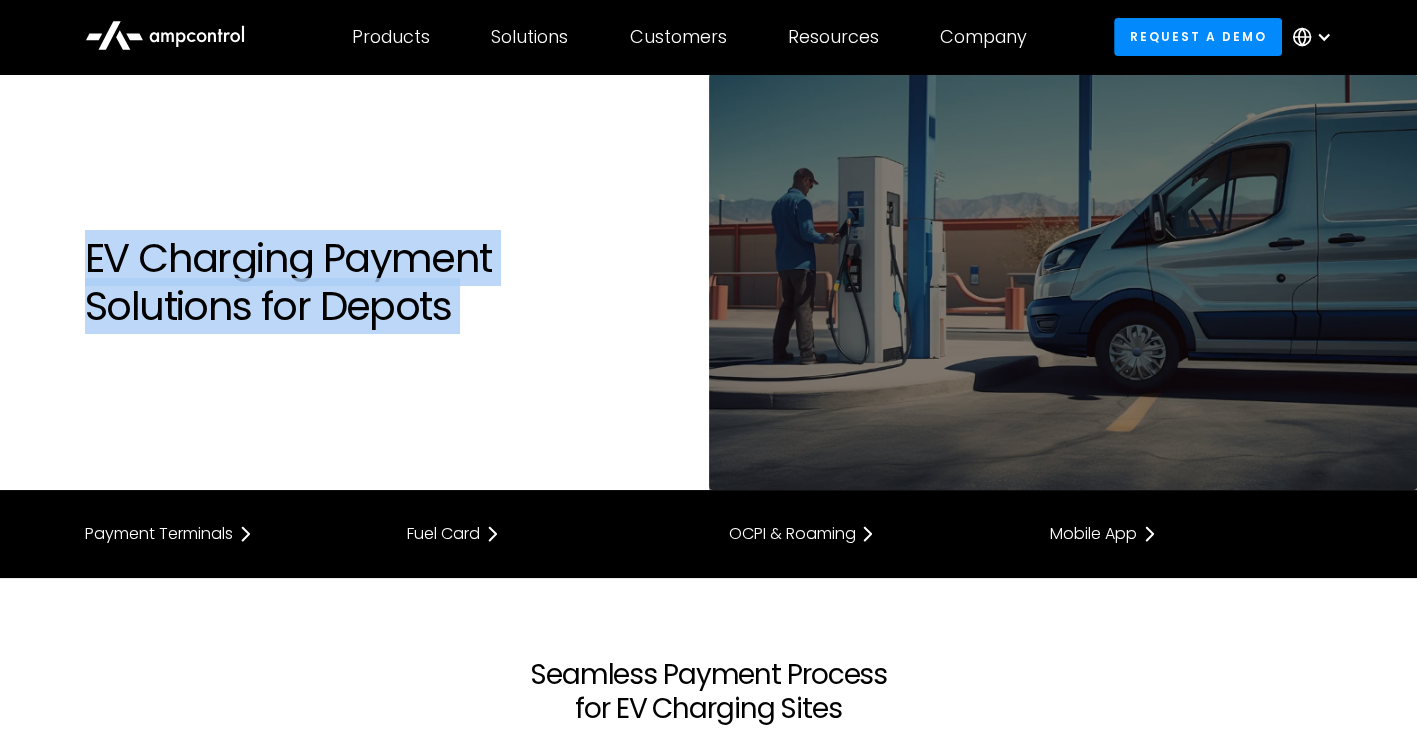click on "EV Charging Payment Solutions for Depots" at bounding box center (386, 282) 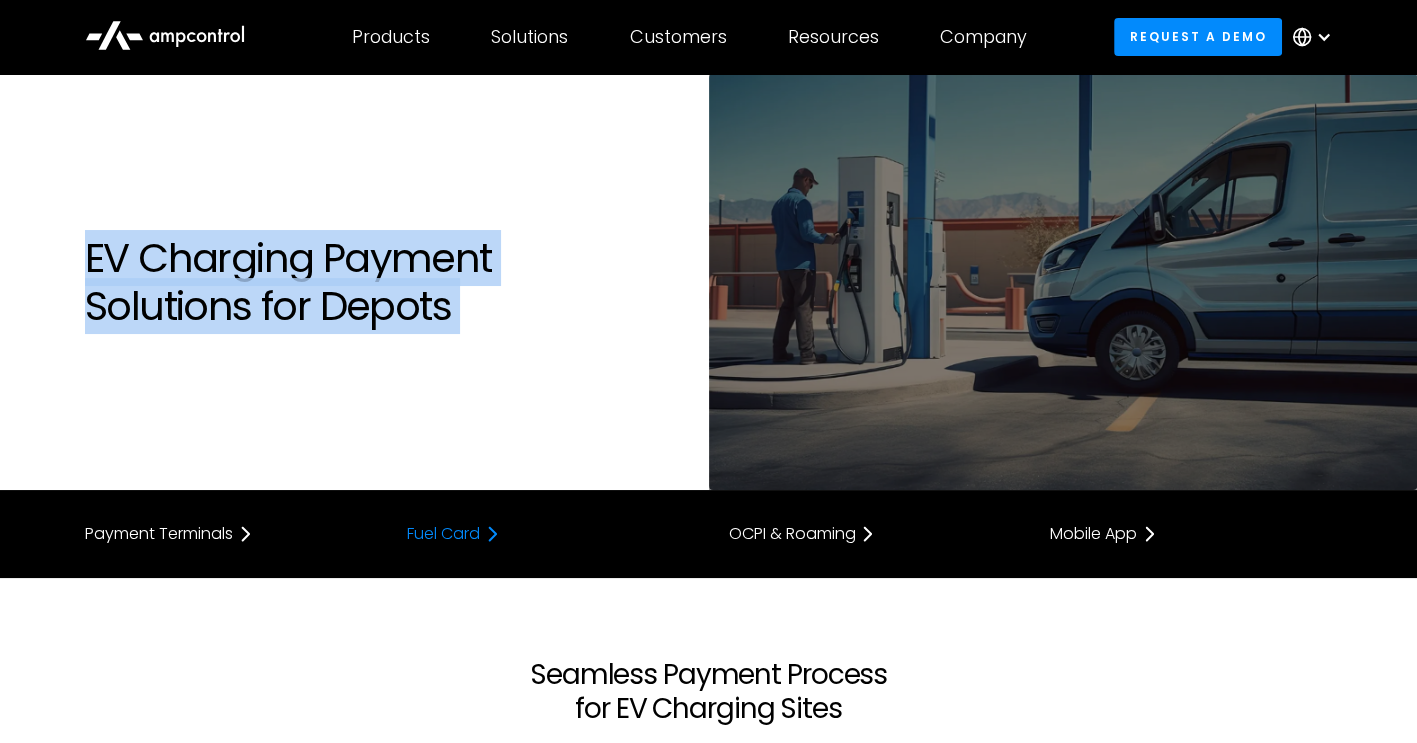 click on "Fuel Card" at bounding box center (548, 534) 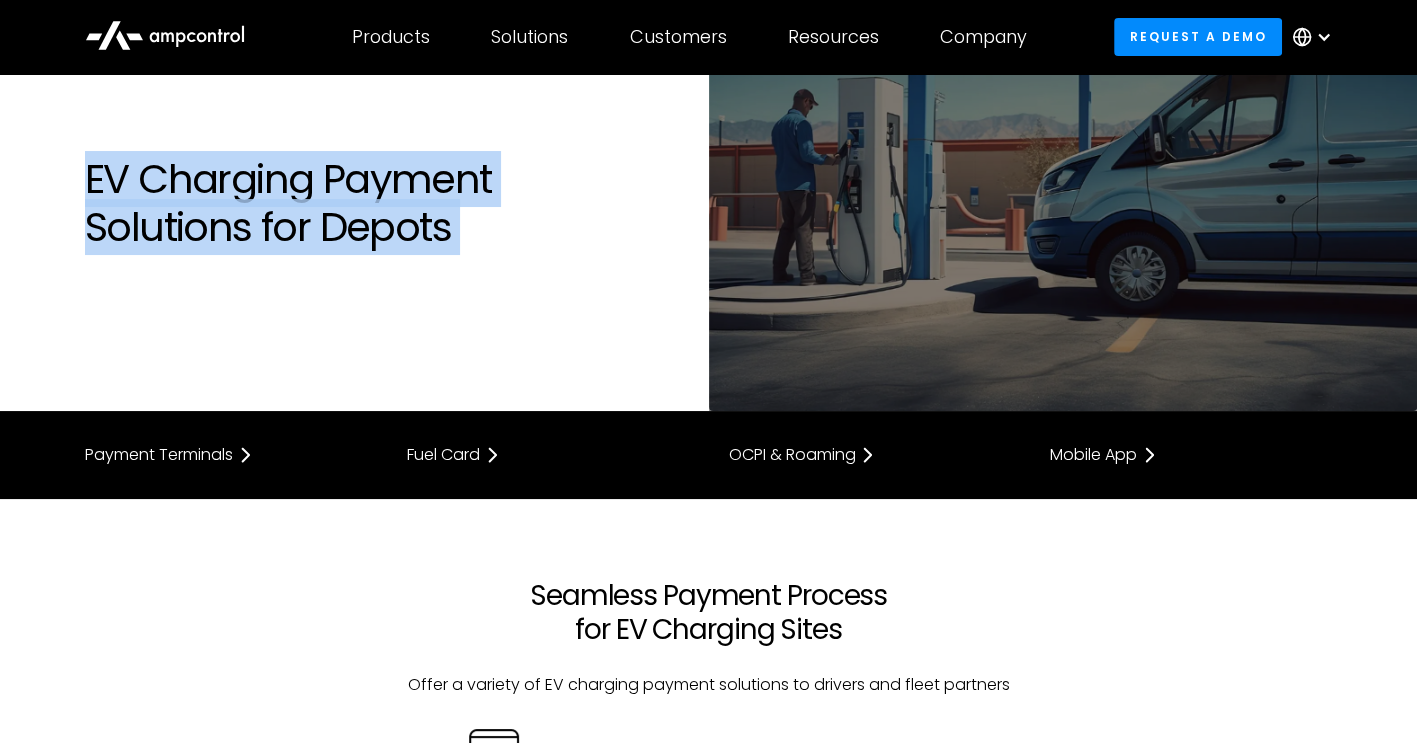 scroll, scrollTop: 0, scrollLeft: 0, axis: both 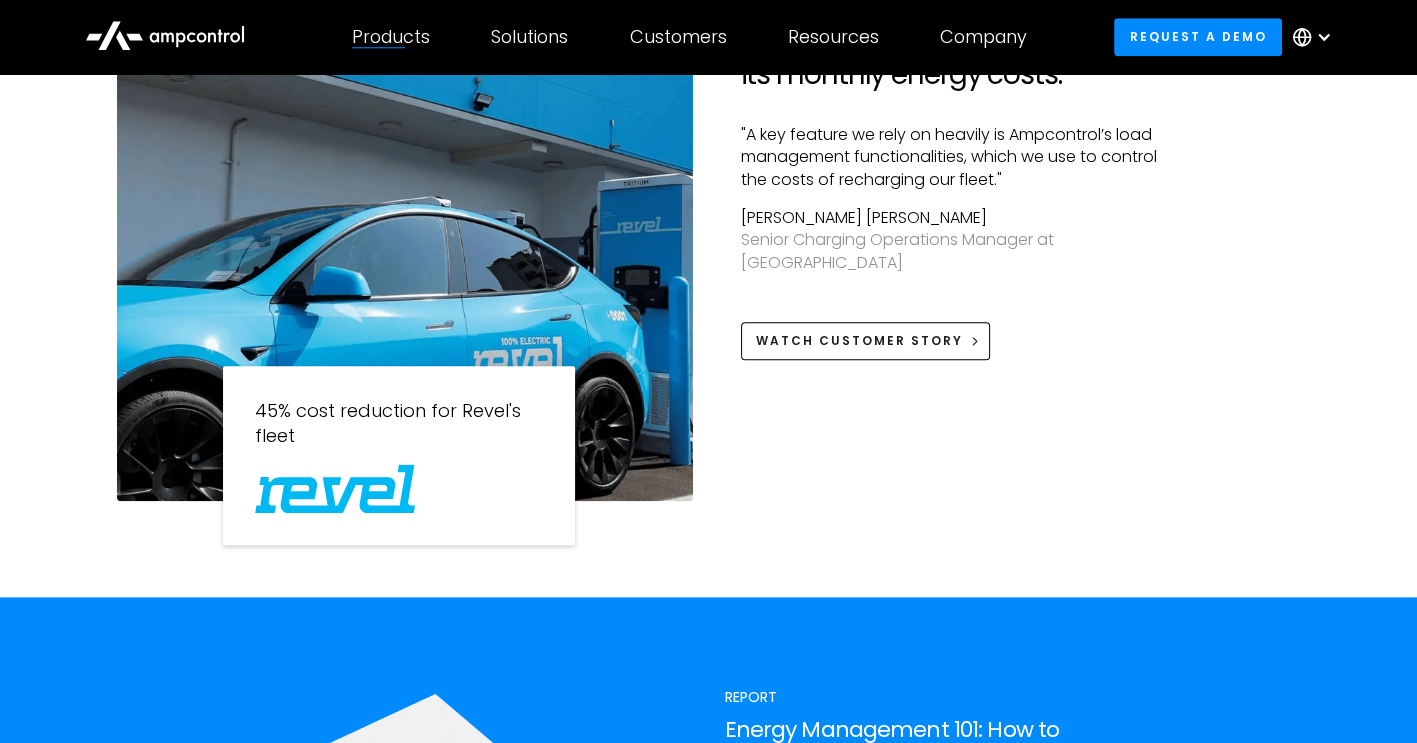 click 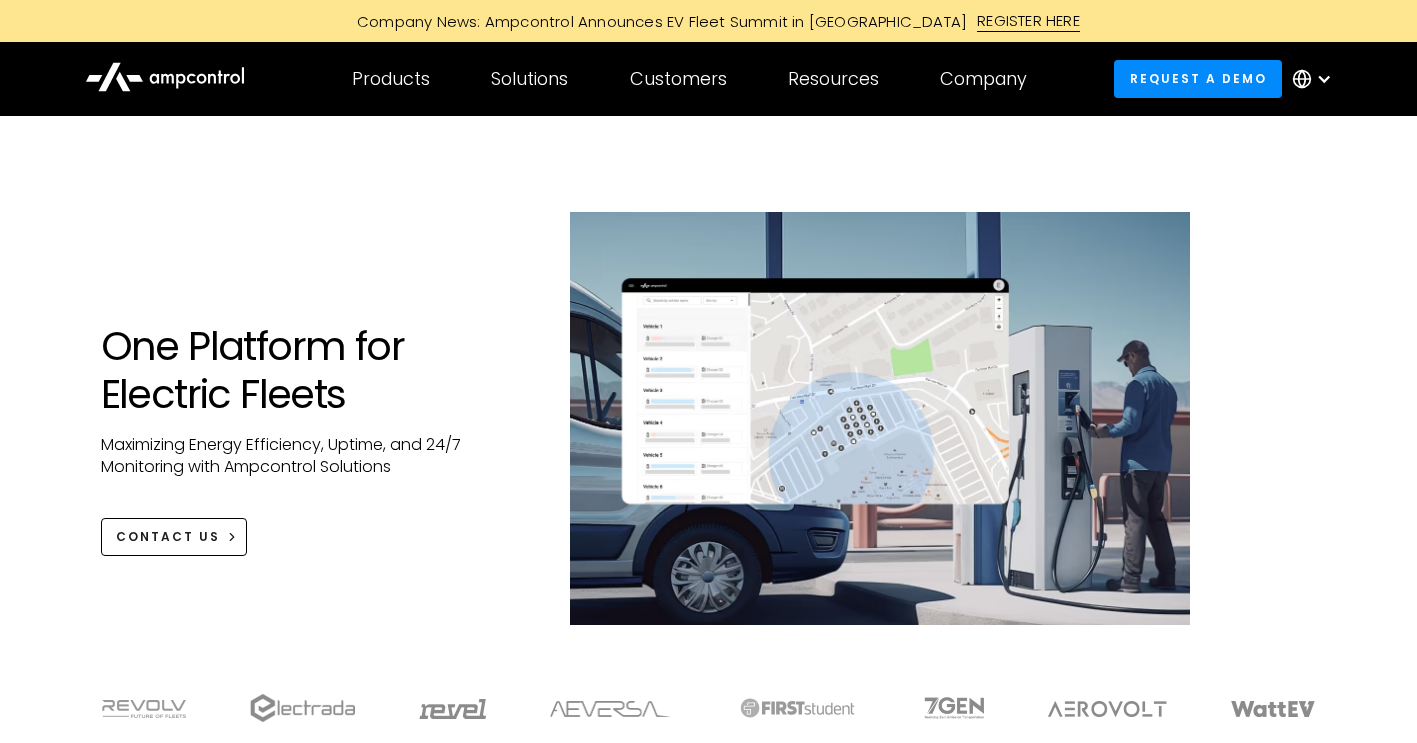 scroll, scrollTop: 0, scrollLeft: 0, axis: both 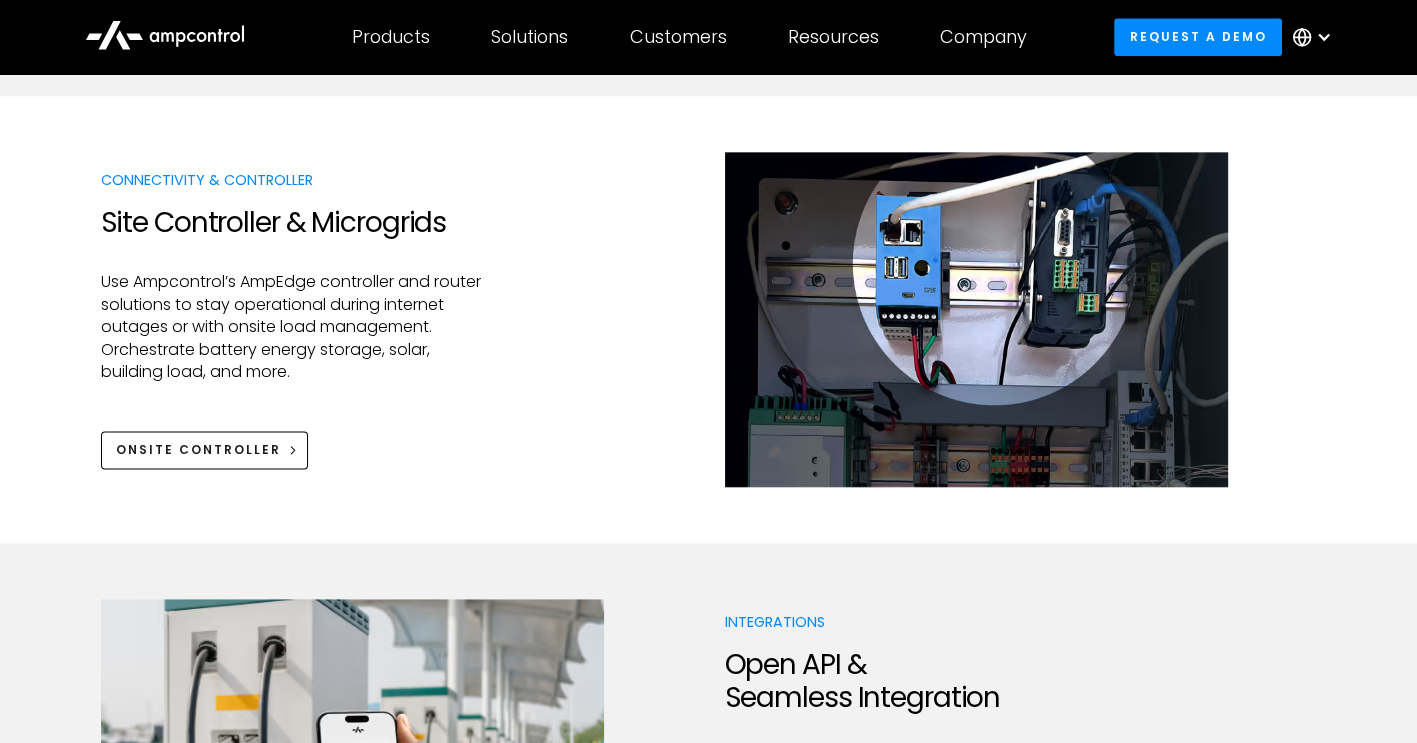 click at bounding box center [1324, 37] 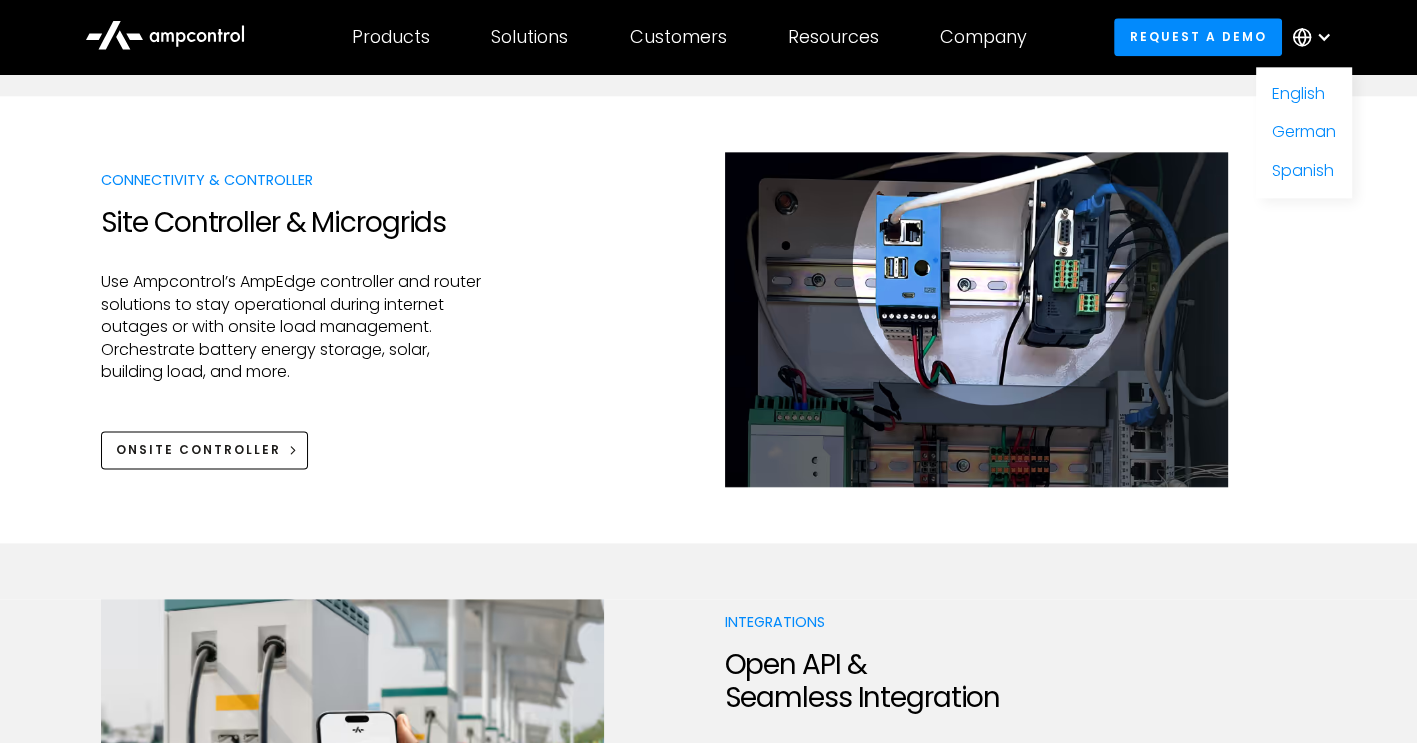 click on "Connectivity & Controller Site Controller & Microgrids Use Ampcontrol’s AmpEdge controller and router solutions to stay operational during internet outages or with onsite load management. Orchestrate battery energy storage, solar, building load, and more. Onsite Controller" at bounding box center (709, 319) 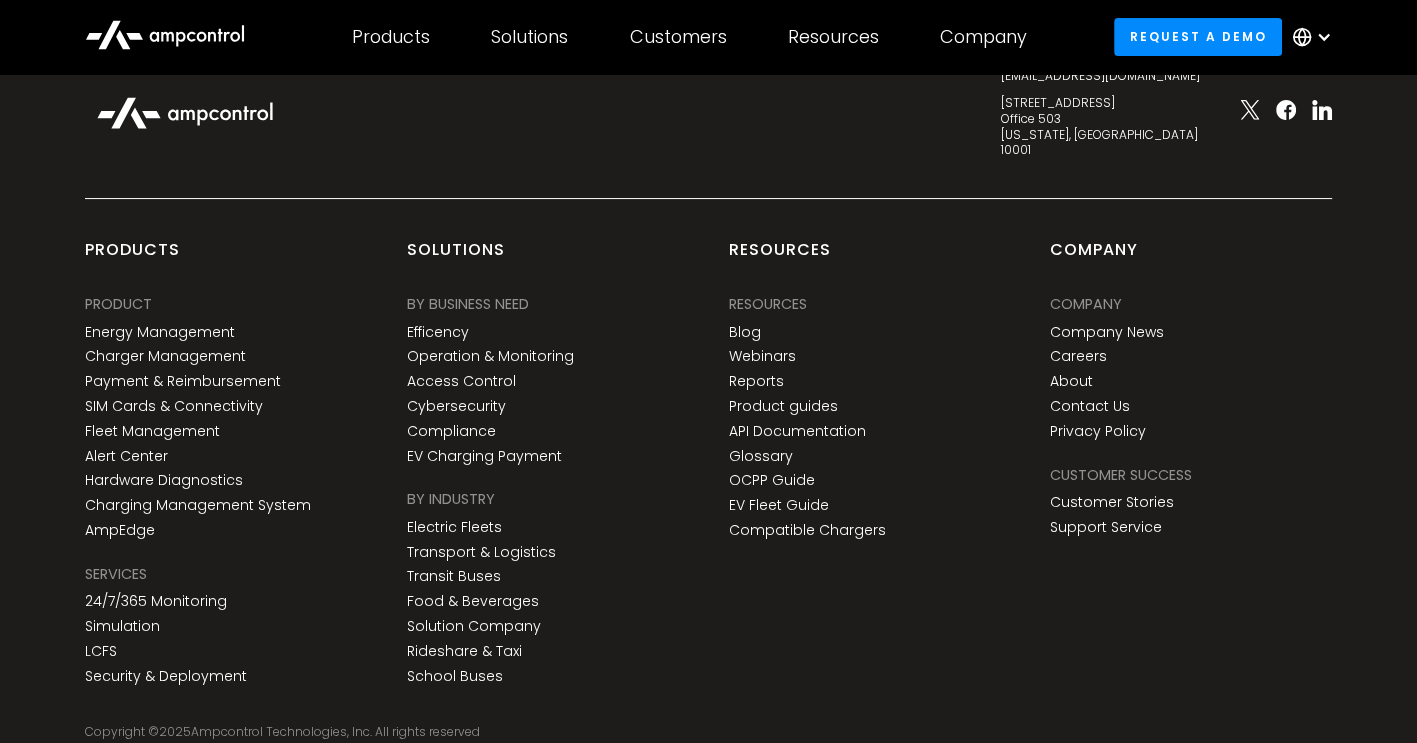 scroll, scrollTop: 7200, scrollLeft: 0, axis: vertical 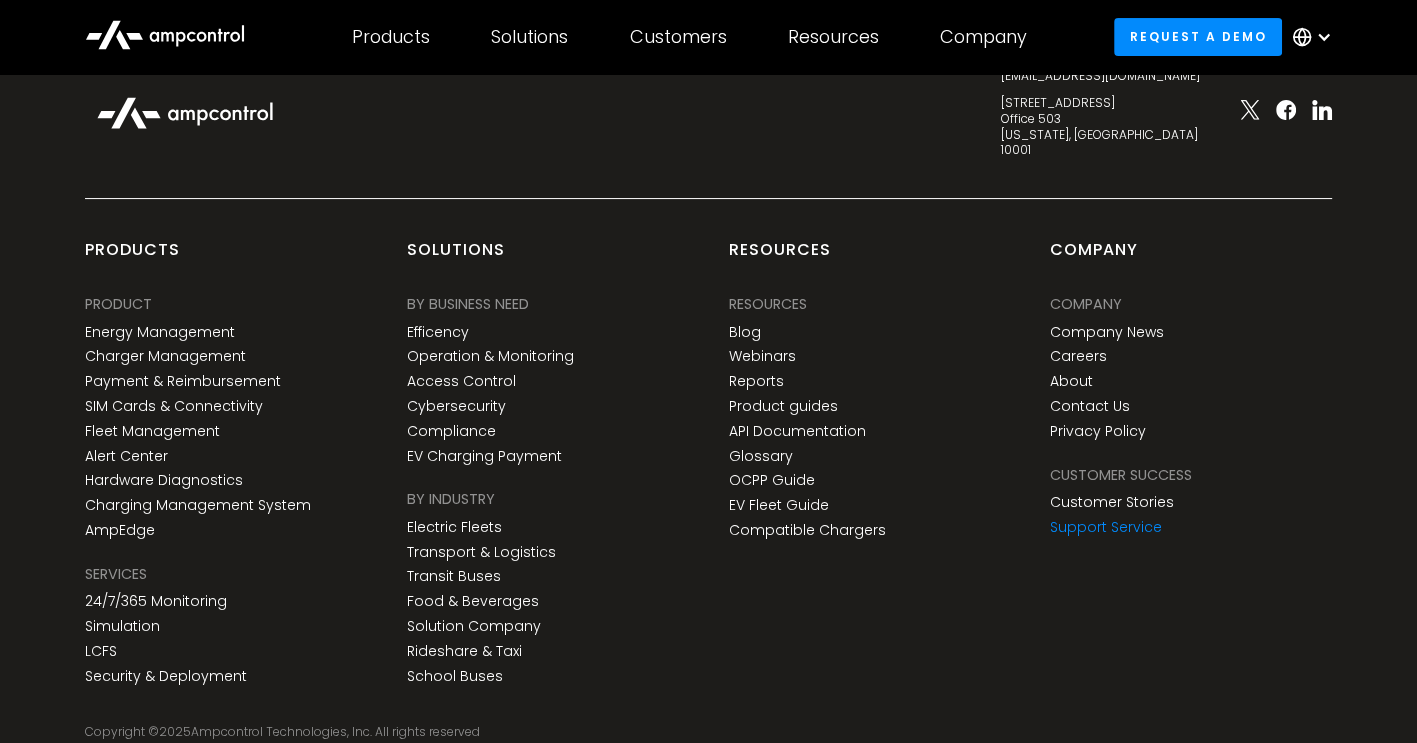click on "Support Service" at bounding box center [1106, 527] 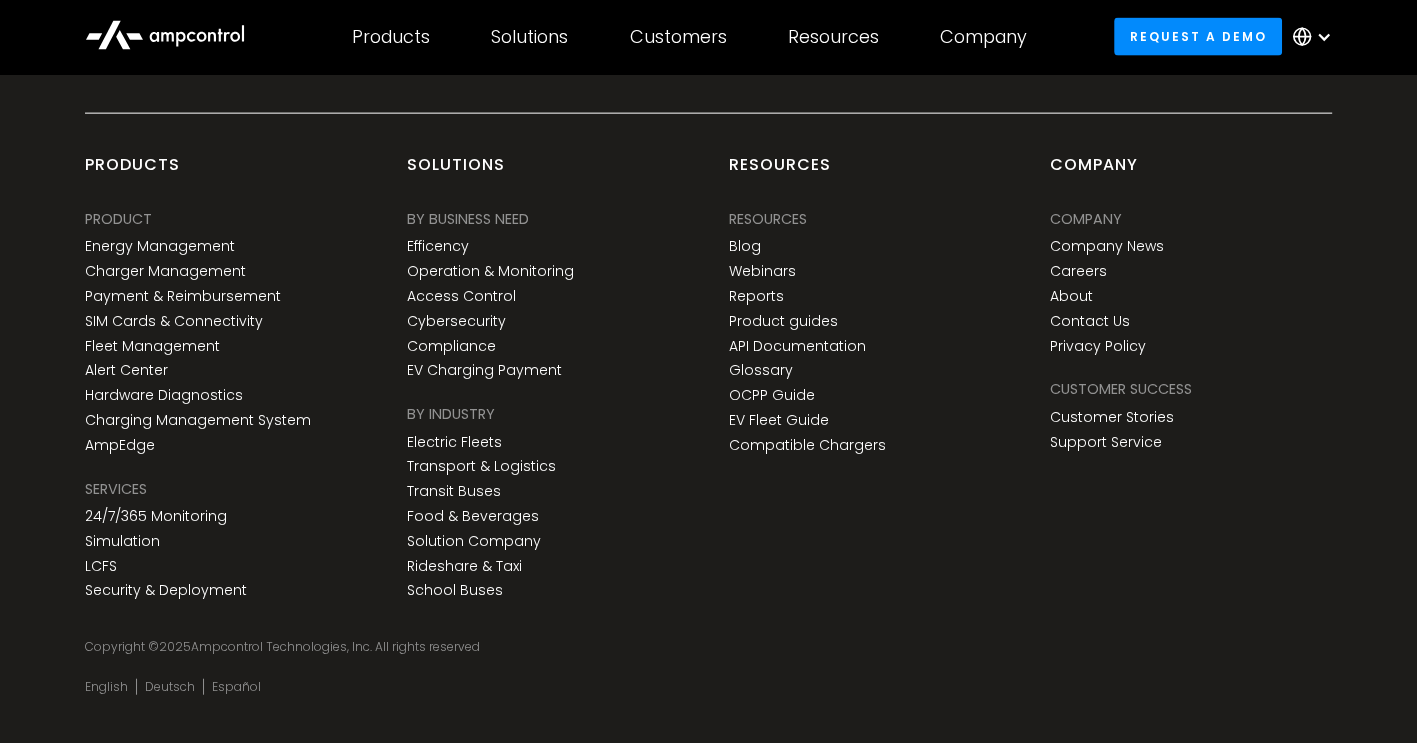 scroll, scrollTop: 4379, scrollLeft: 0, axis: vertical 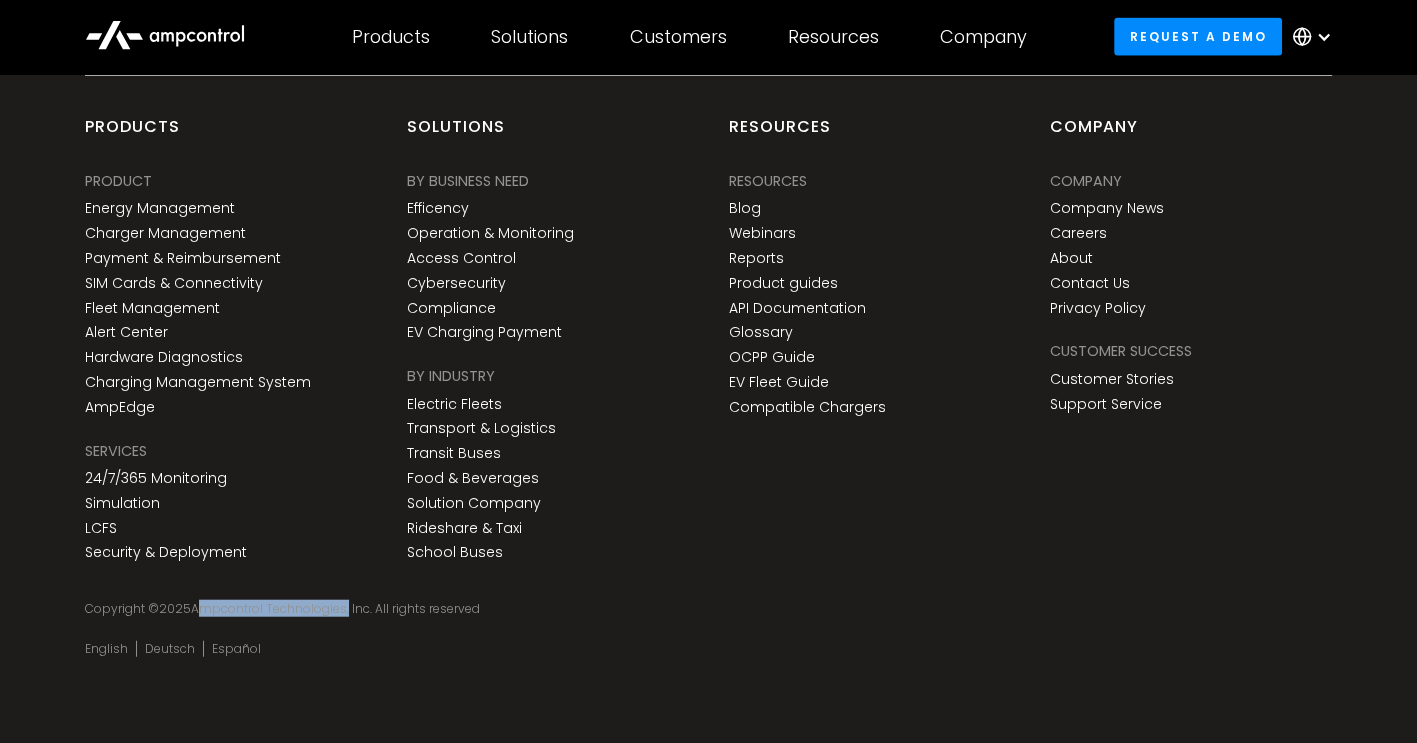 drag, startPoint x: 194, startPoint y: 606, endPoint x: 344, endPoint y: 606, distance: 150 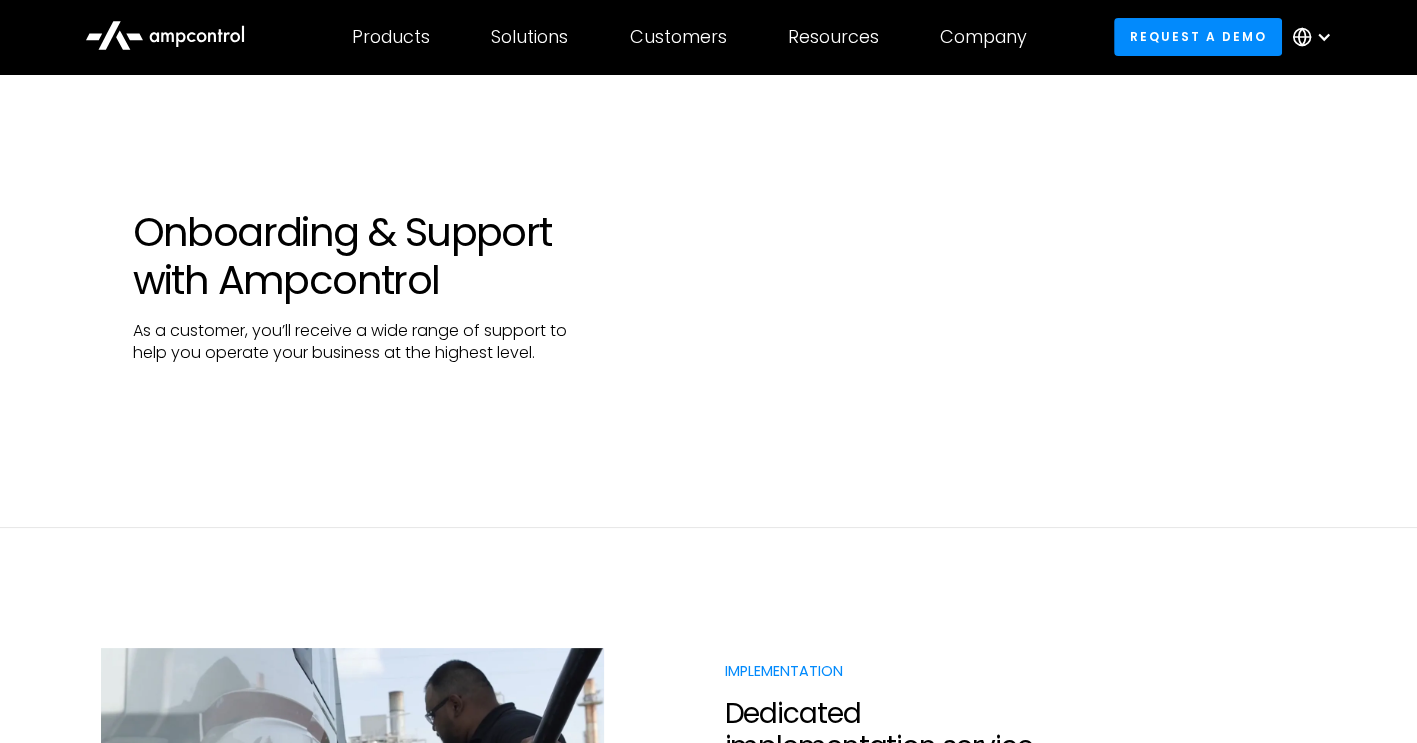 scroll, scrollTop: 0, scrollLeft: 0, axis: both 